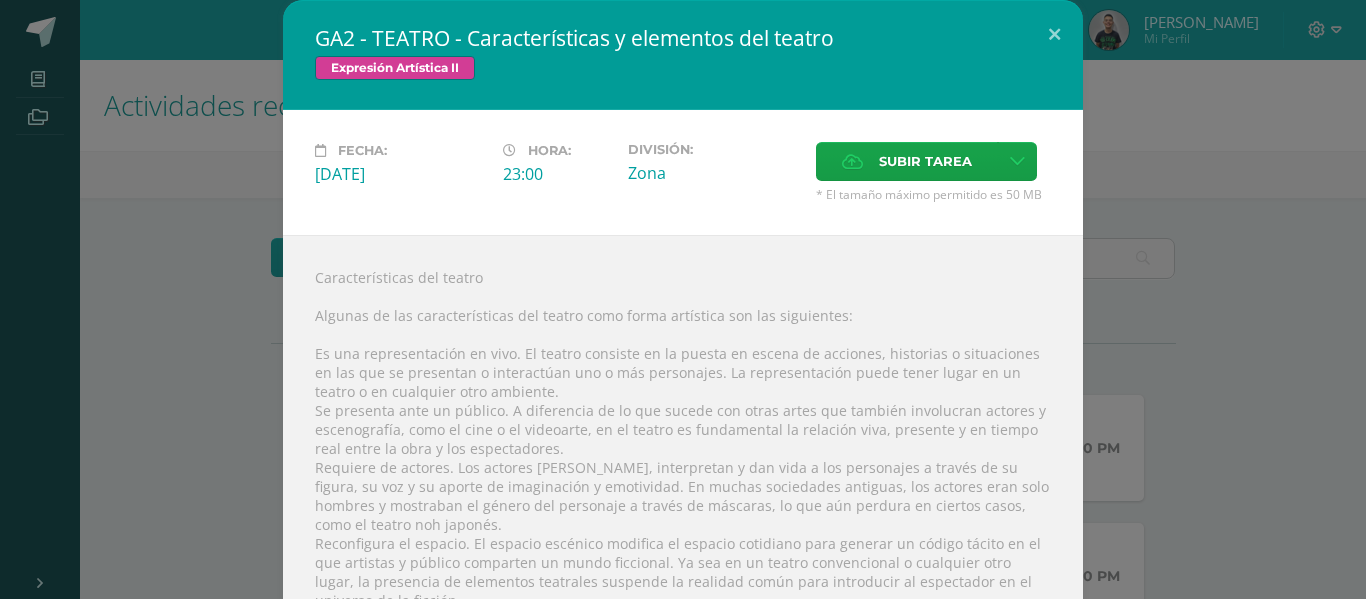 click on "GA2 - TEATRO - Características y elementos del teatro
Expresión Artística II
Fecha:
Viernes 11 de Julio
Hora:
23:00
División:
Aceptar" at bounding box center (683, 589) 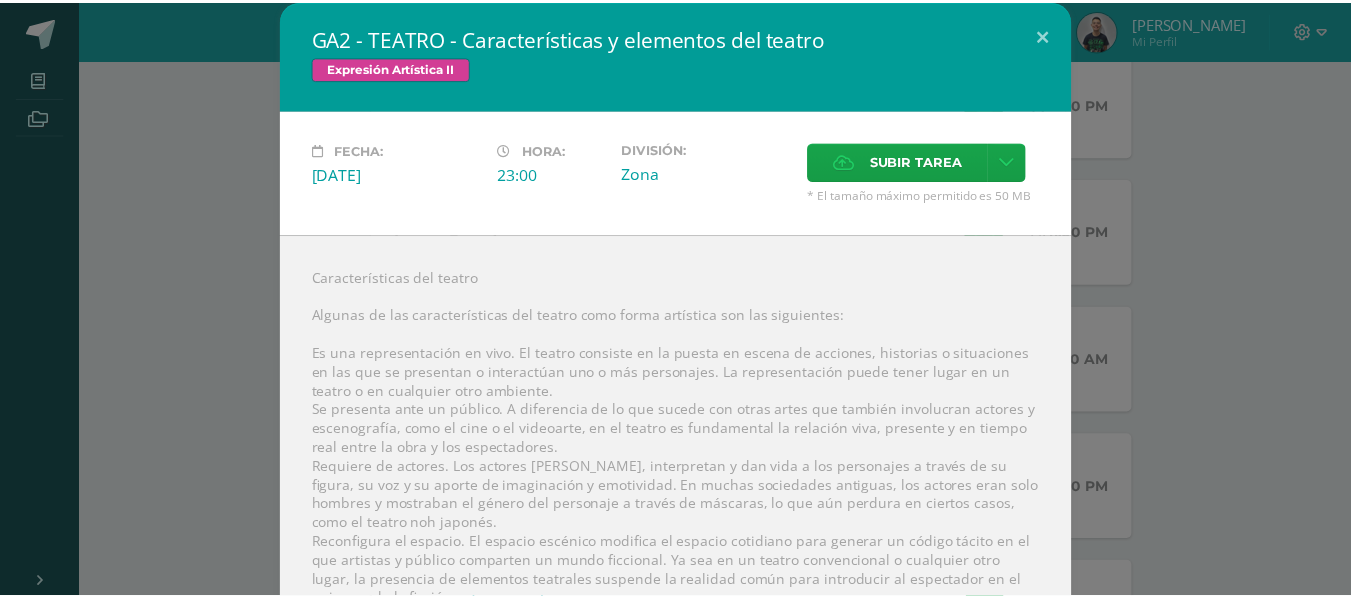 scroll, scrollTop: 541, scrollLeft: 0, axis: vertical 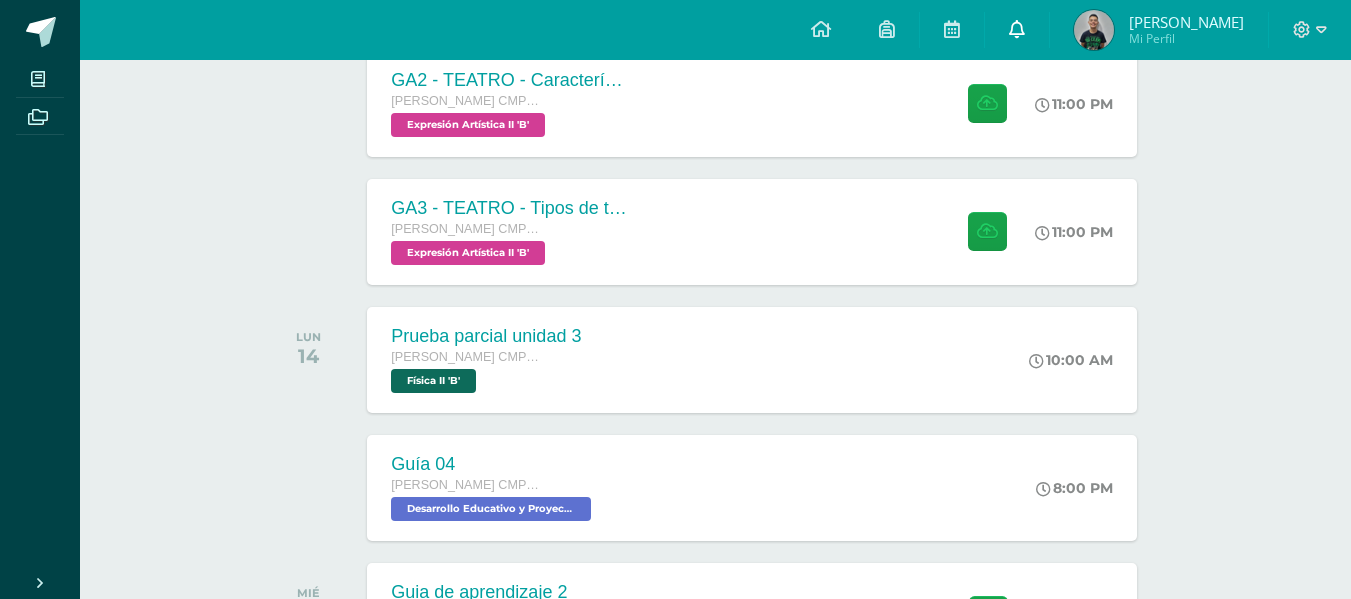 click at bounding box center (1017, 30) 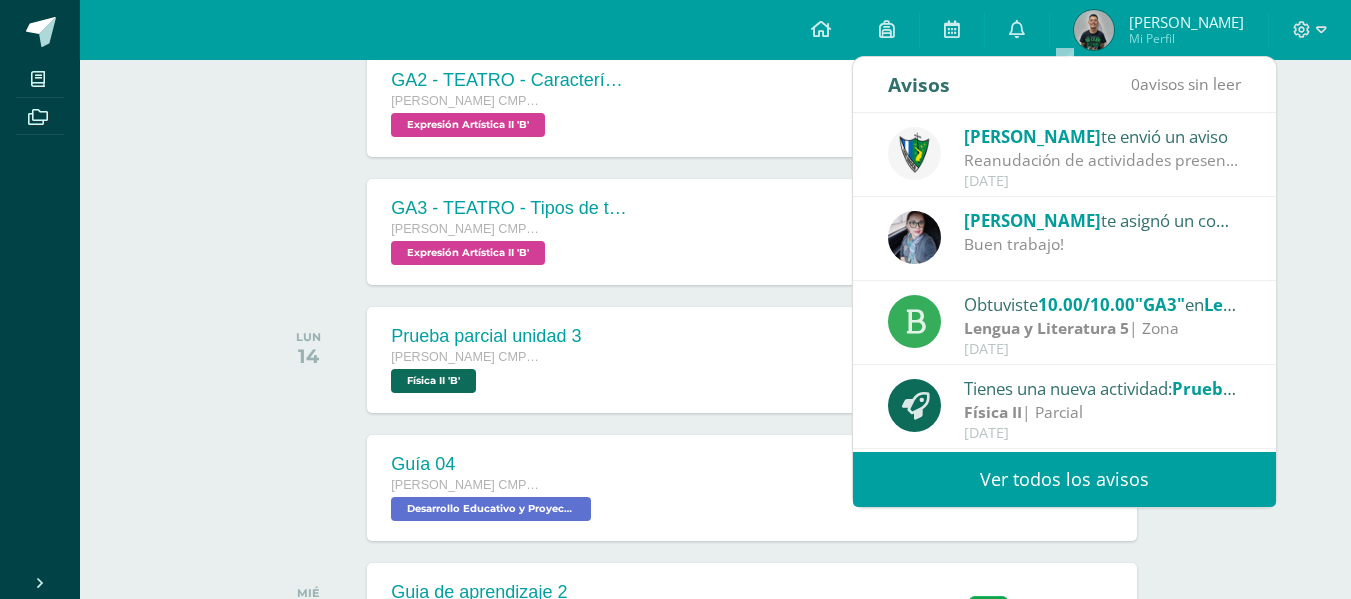 click on "Ver todos los avisos" at bounding box center (1064, 479) 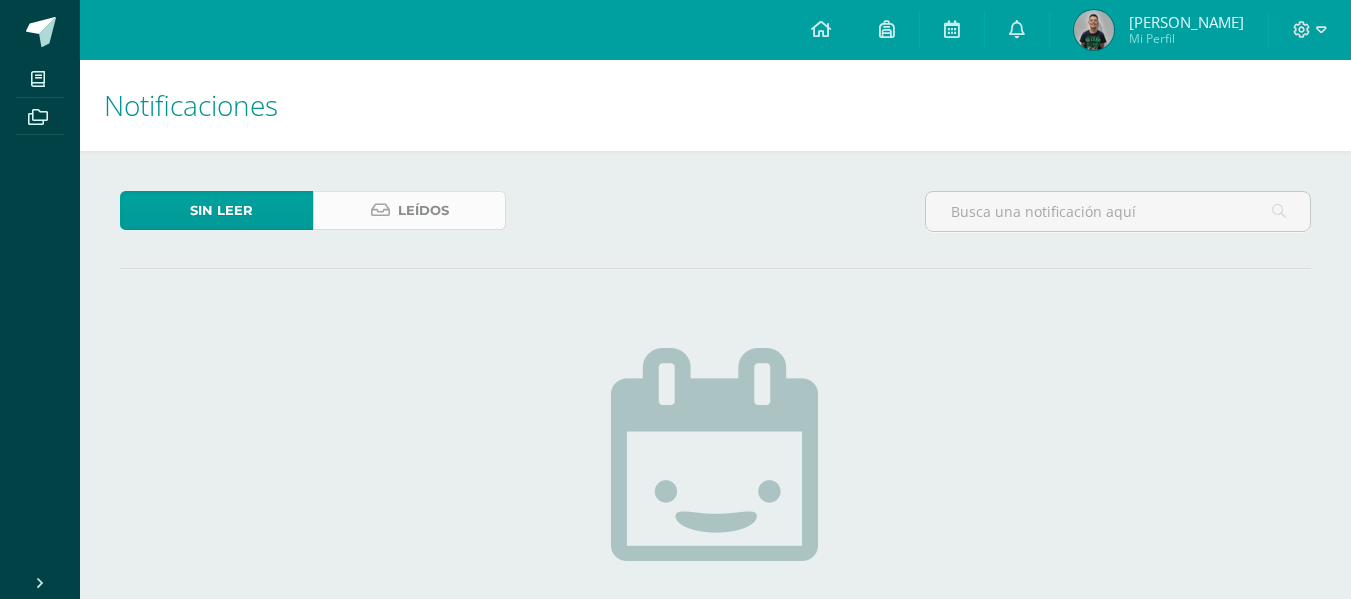 click on "Leídos" at bounding box center [409, 210] 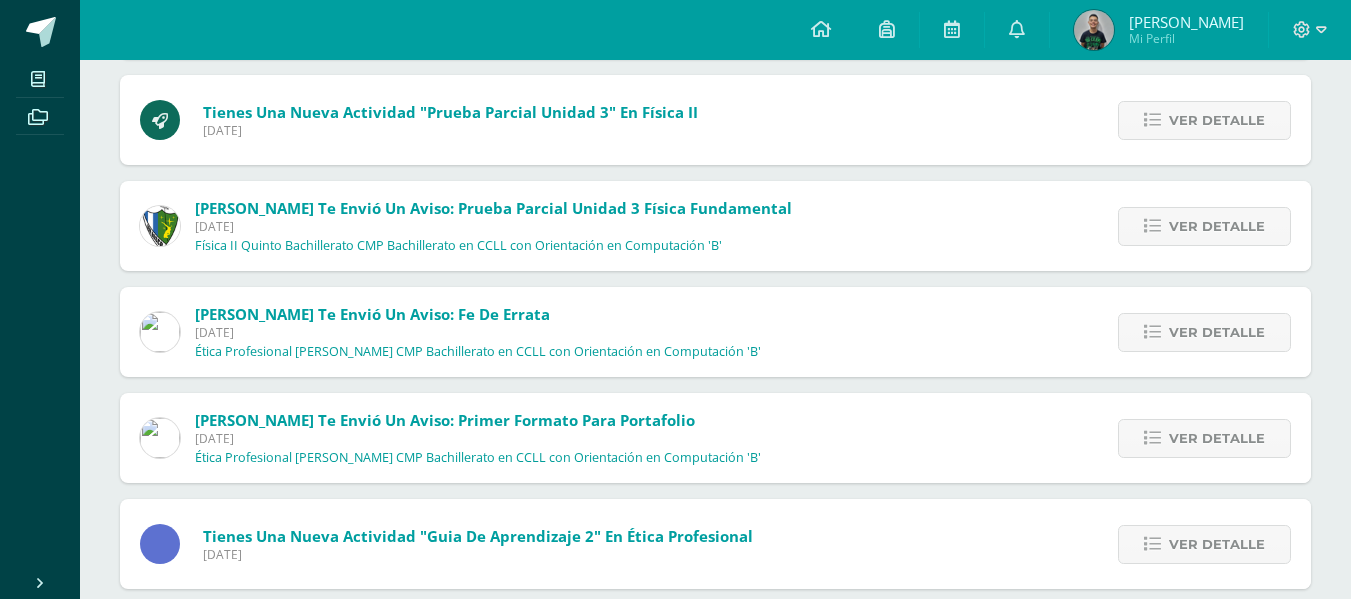 scroll, scrollTop: 600, scrollLeft: 0, axis: vertical 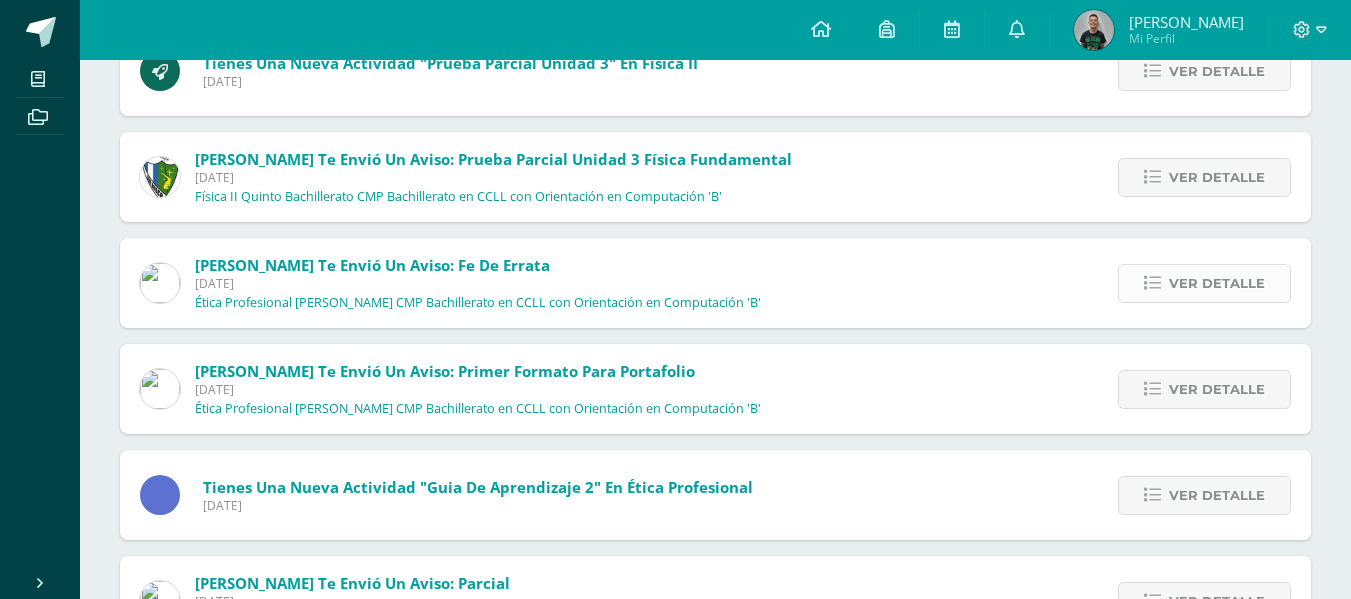 click on "Ver detalle" at bounding box center (1204, 283) 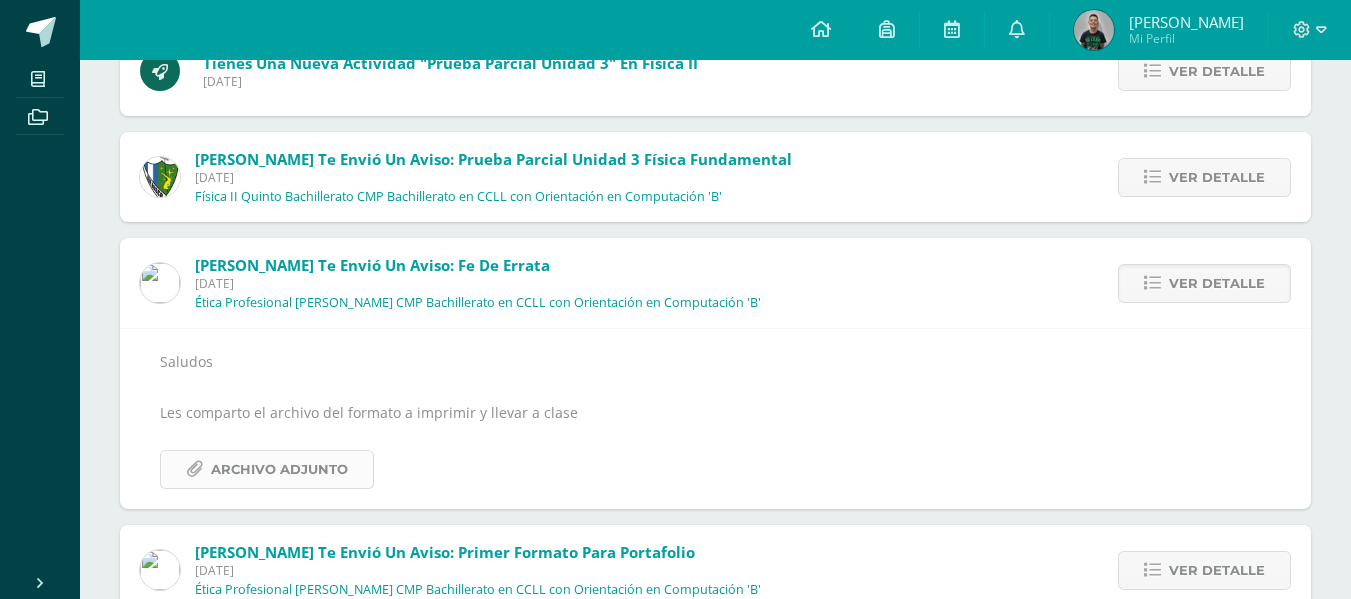 click on "Archivo Adjunto" at bounding box center (279, 469) 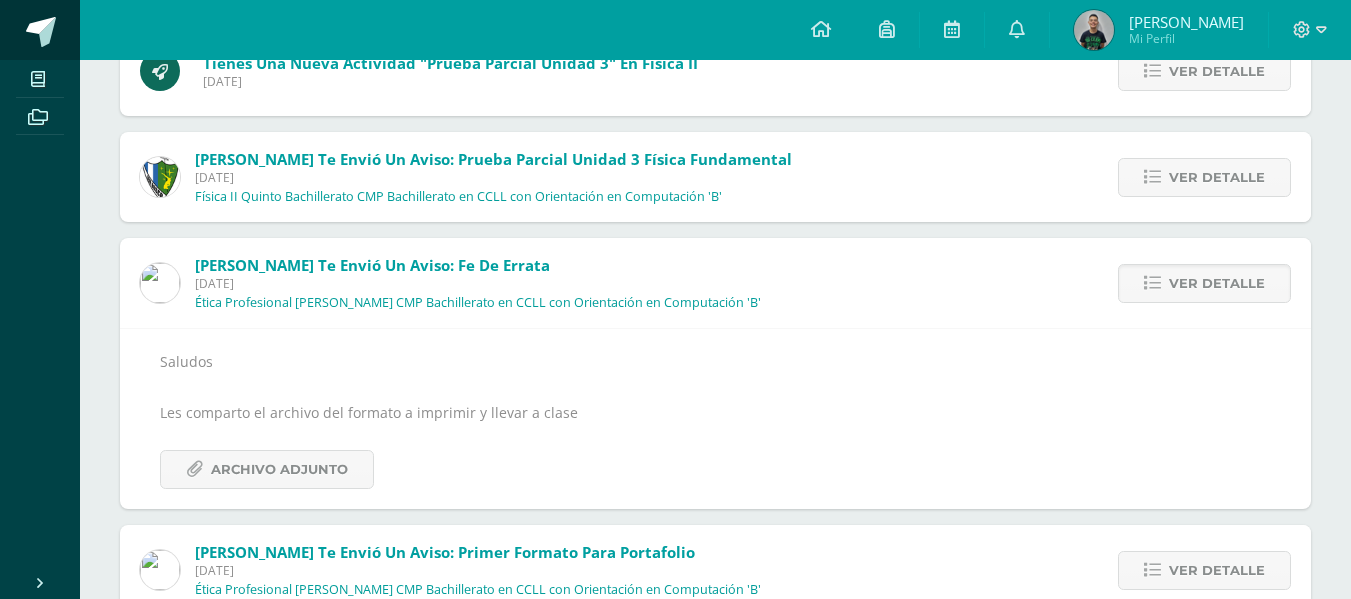 click at bounding box center [41, 32] 